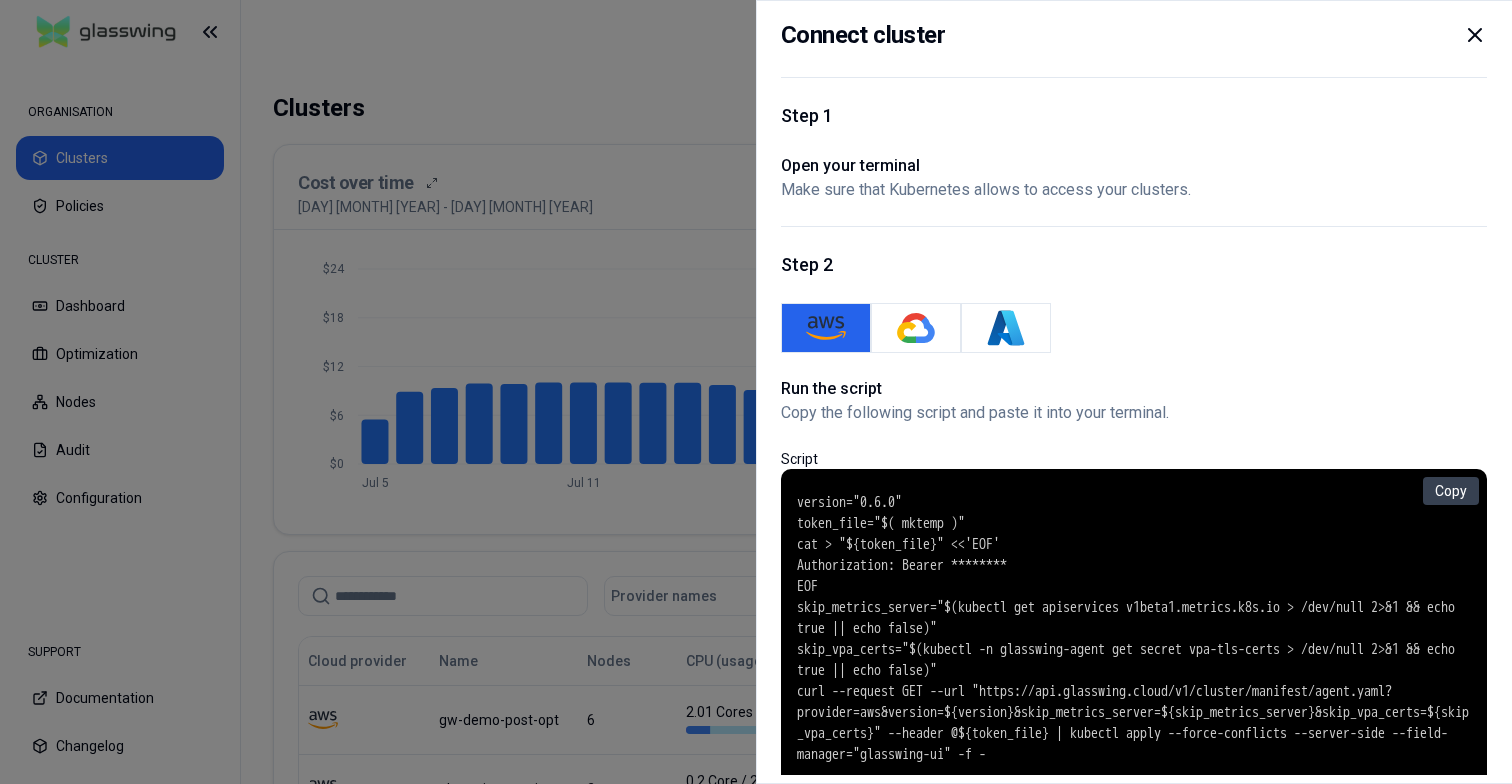 scroll, scrollTop: 0, scrollLeft: 0, axis: both 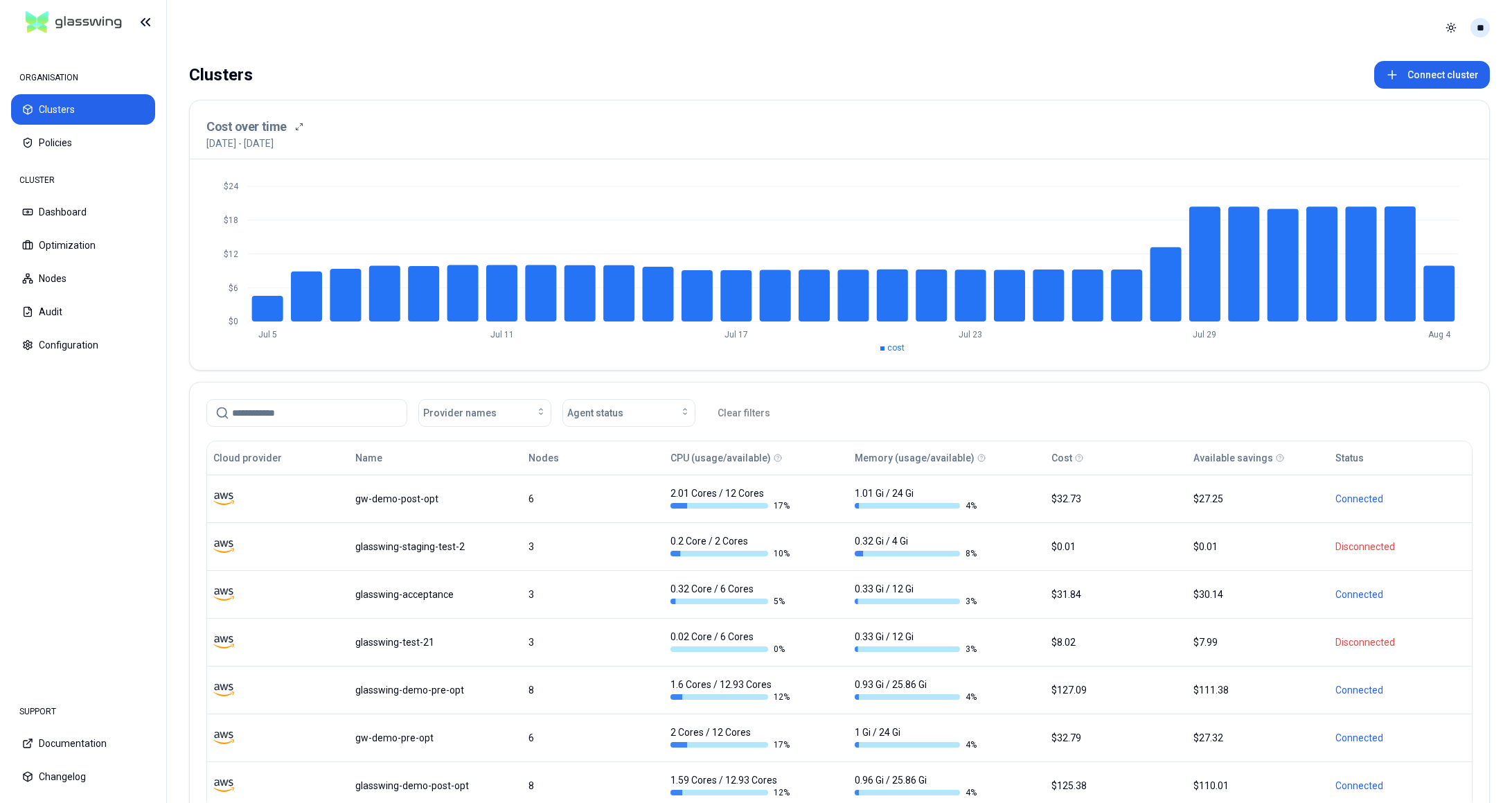 click on "ORGANISATION Clusters Policies CLUSTER Dashboard Optimization Nodes Audit Configuration SUPPORT Documentation Changelog Toggle theme ** ORGANISATION CLUSTER Clusters Connect cluster Cost over time 5th July 2025 - 4th August 2025 $0 $6 $12 $18 $24 Jul 5 Jul 11 Jul 17 Jul 23 Jul 29 Aug 4 cost Provider names Agent status Clear filters Cloud provider Name Nodes CPU (usage/available) Memory (usage/available) Cost Available savings Status gw-demo-post-opt 6 2.01 Cores / 12 Cores 17 % 1.01 Gi / 24 Gi 4 % $32.73 $27.25 Connected glasswing-staging-test-2 3 0.2 Core / 2 Cores 10 % 0.32 Gi / 4 Gi 8 % $0.01 $0.01 Disconnected glasswing-acceptance 3 0.32 Core / 6 Cores 5 % 0.33 Gi / 12 Gi 3 % $31.84 $30.14 Connected glasswing-test-21 3 0.02 Core / 6 Cores 0 % 0.33 Gi / 12 Gi 3 % $8.02 $7.99 Disconnected glasswing-demo-pre-opt 8 1.6 Cores / 12.93 Cores 12 % 0.93 Gi / 25.86 Gi 4 % $127.09 $111.38 Connected gw-demo-pre-opt 6 2 Cores / 12 Cores 17 % 1 Gi / 24 Gi 4 % $32.79 $27.32 Connected glasswing-demo-post-opt 8 12 % 4 %" at bounding box center (756, 401) 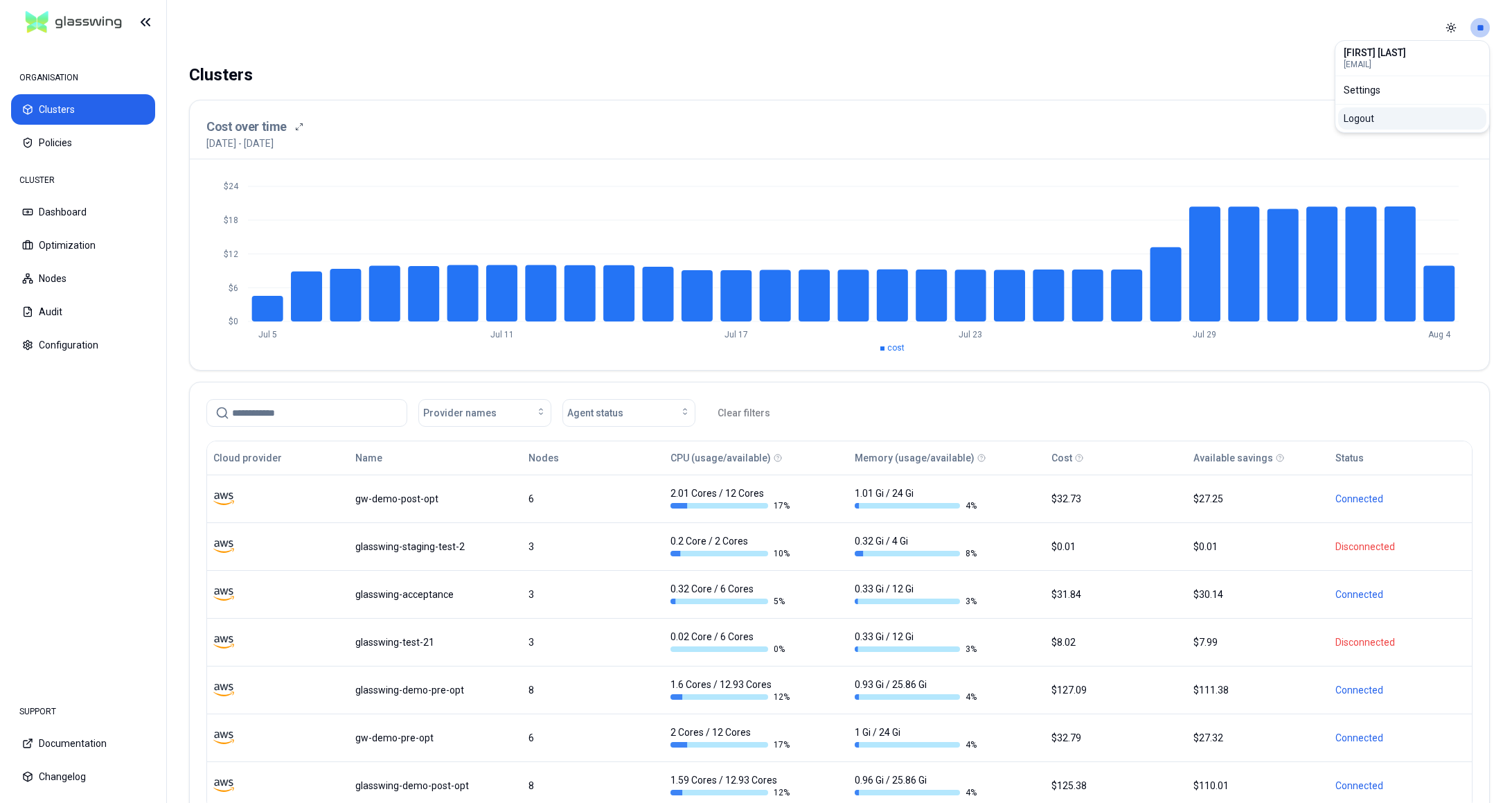 click on "Logout" at bounding box center (1412, 118) 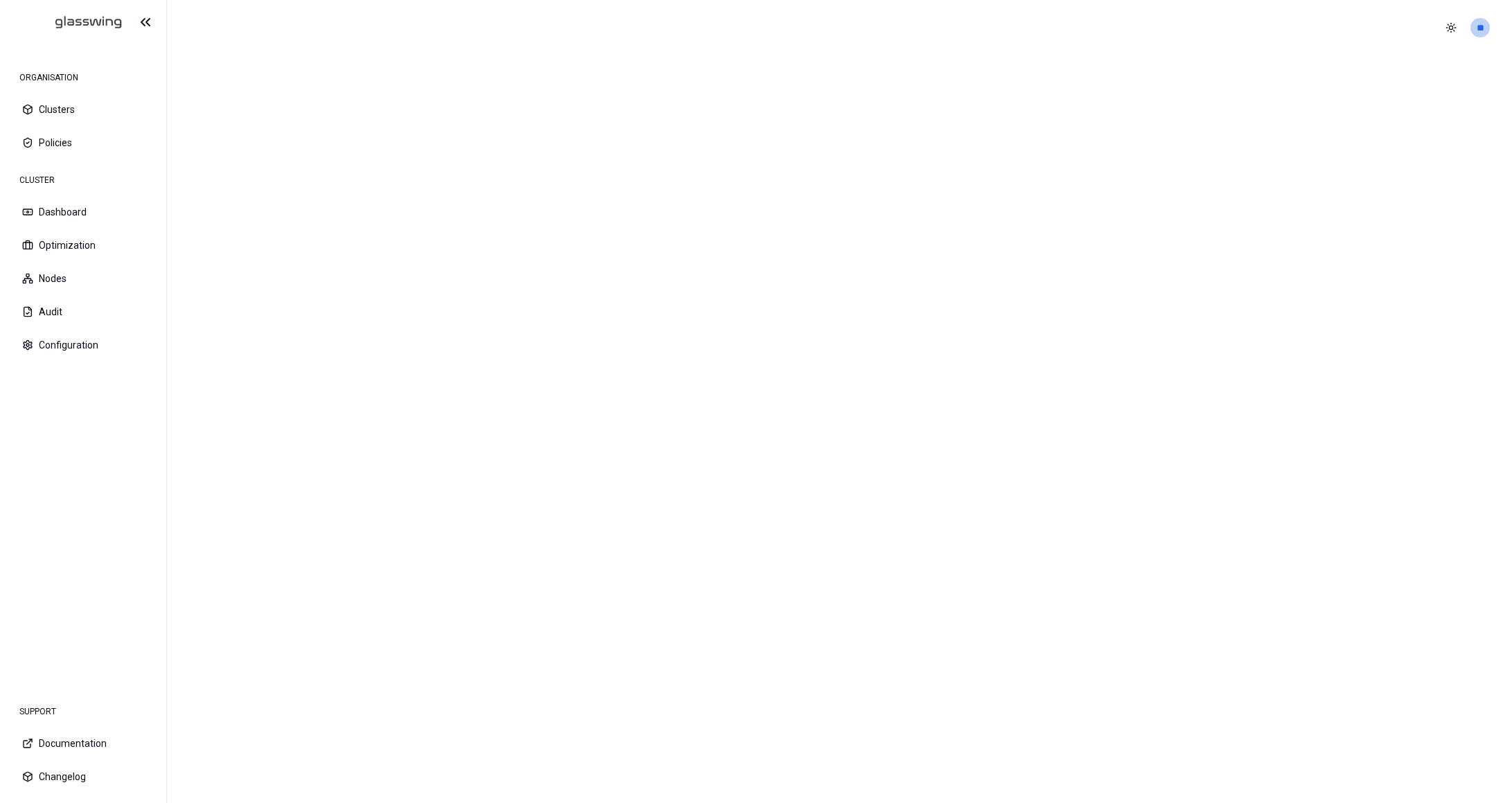 scroll, scrollTop: 0, scrollLeft: 0, axis: both 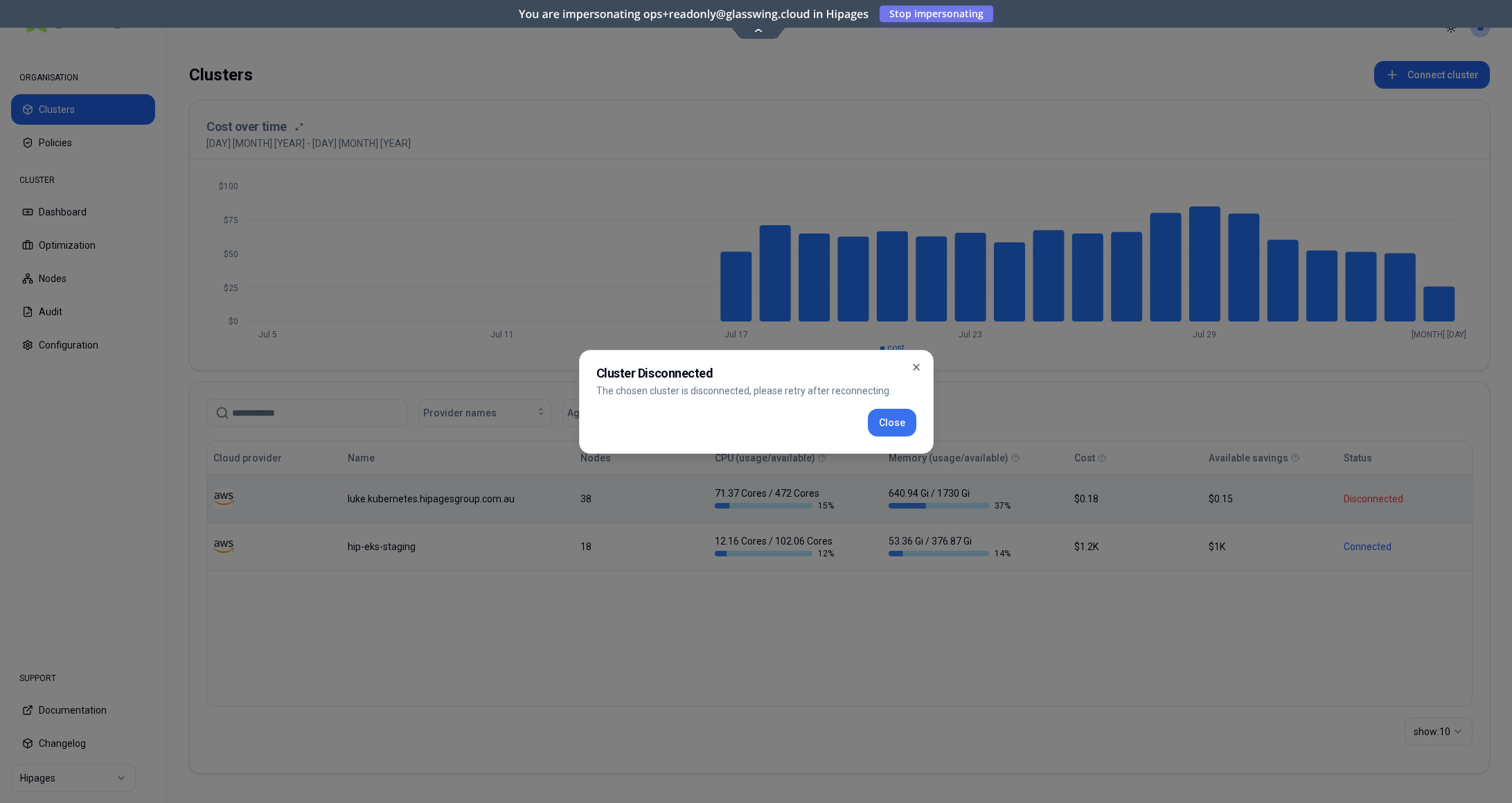 click on "Close" at bounding box center [892, 423] 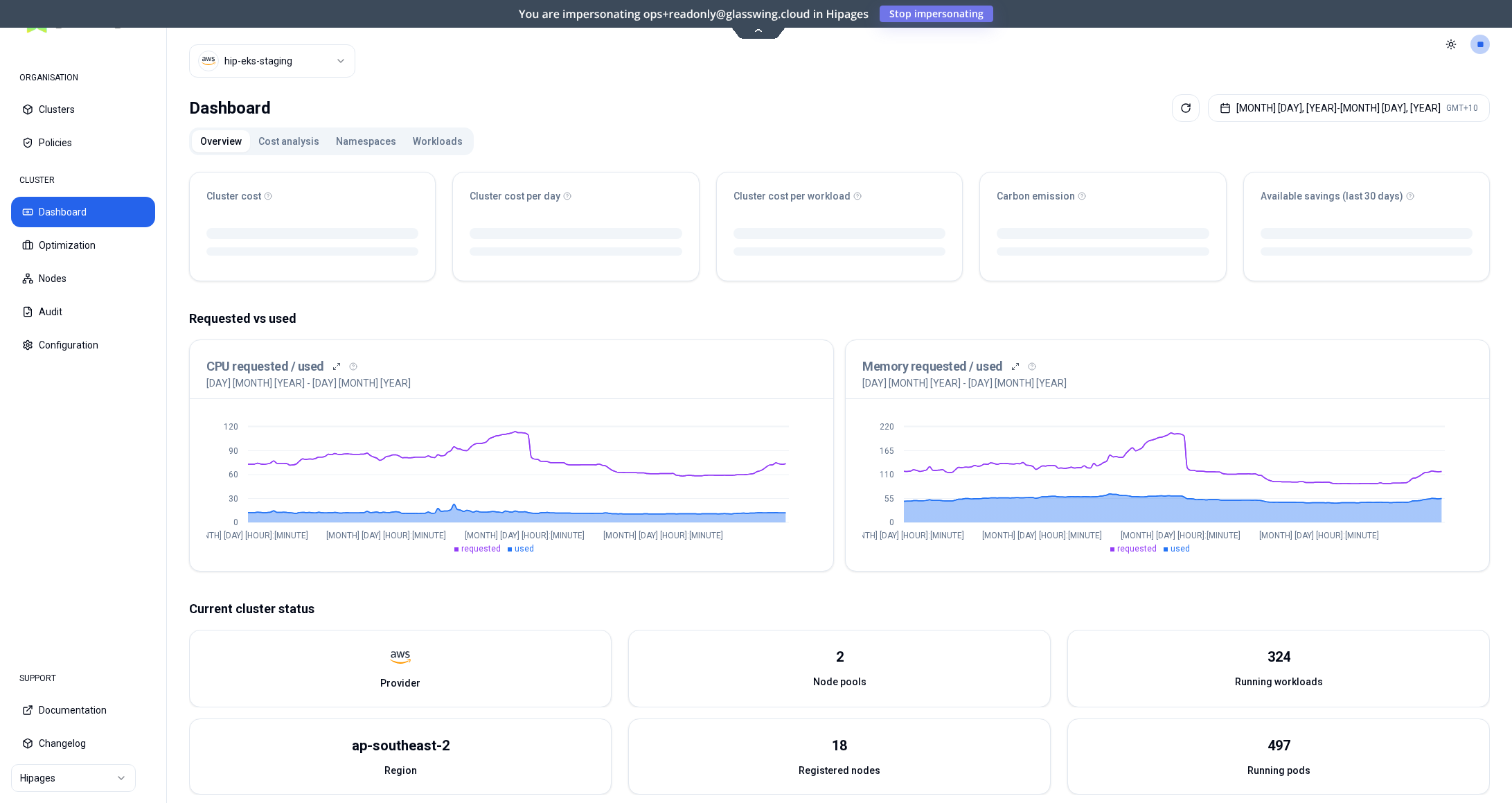 click on "Workloads" at bounding box center [438, 141] 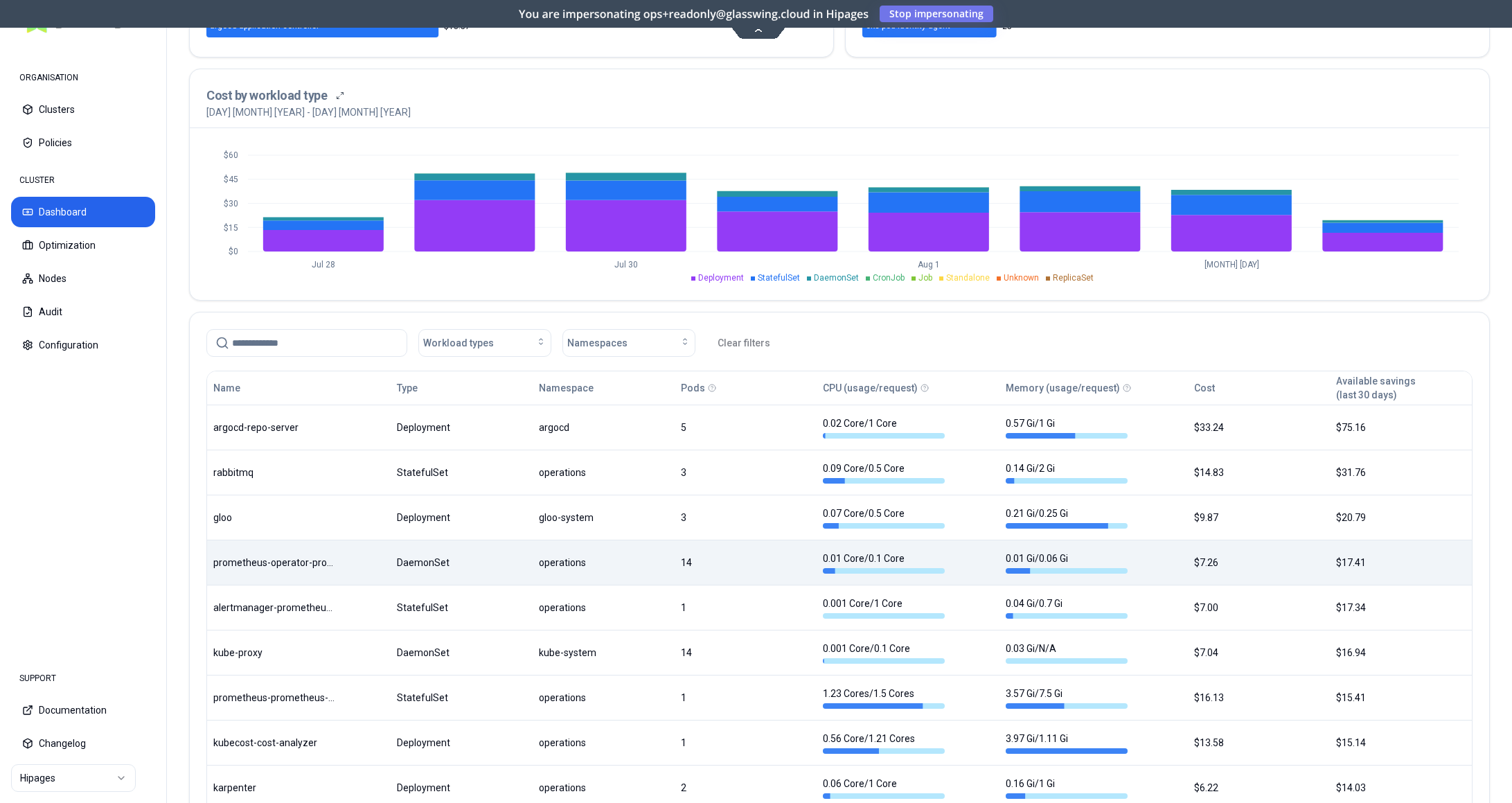 scroll, scrollTop: 601, scrollLeft: 0, axis: vertical 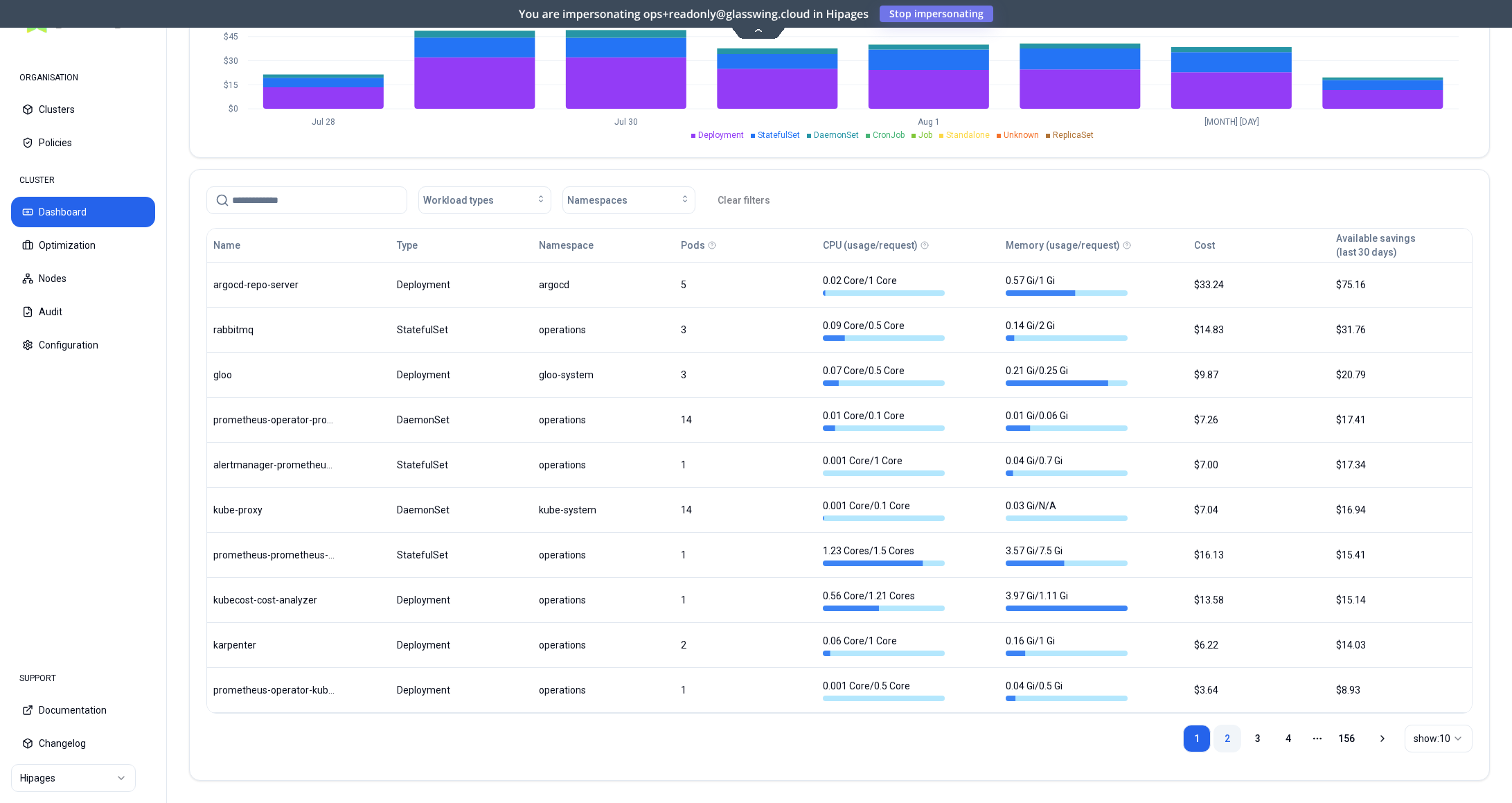 click on "2" at bounding box center (1227, 739) 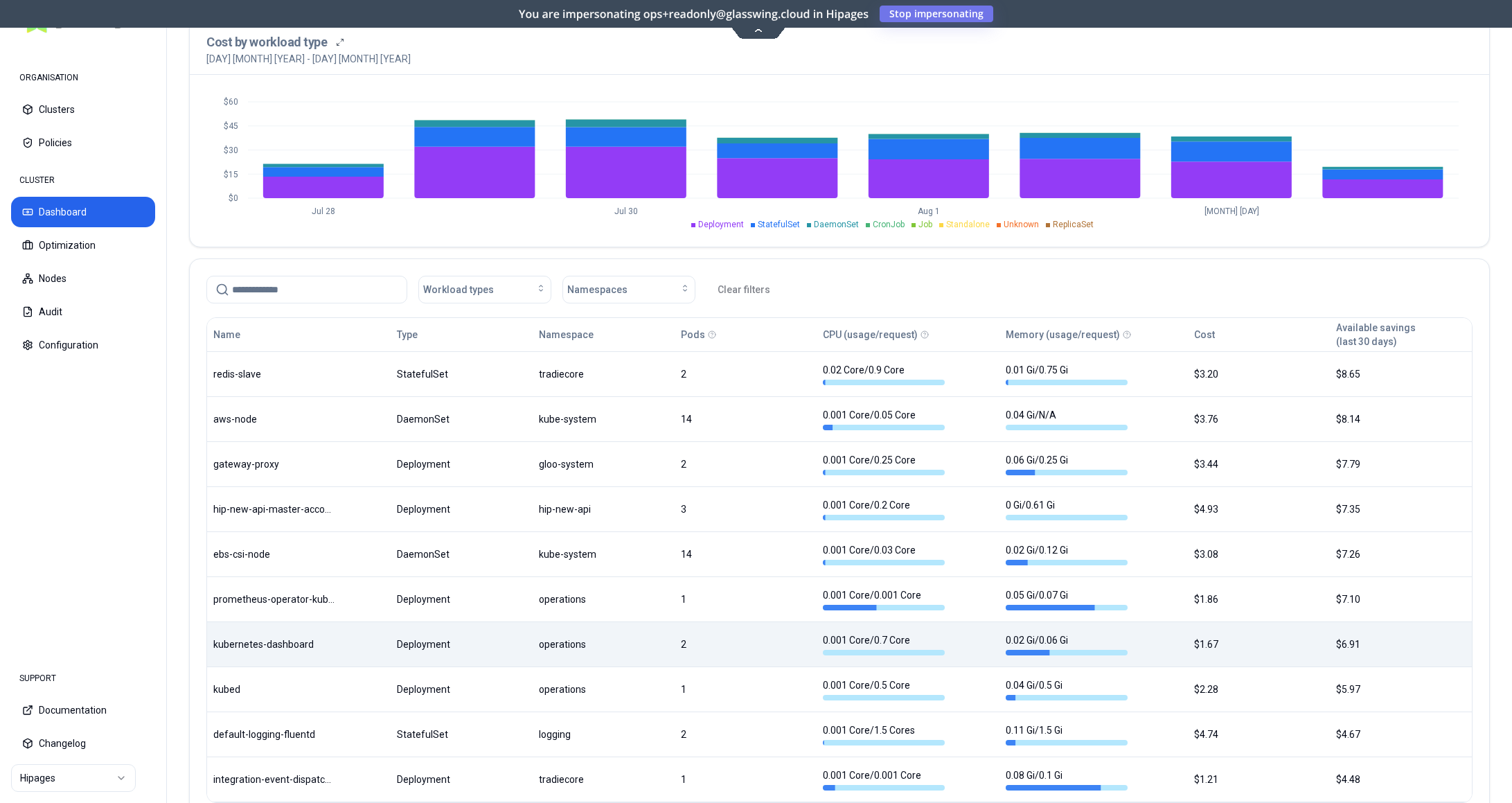 scroll, scrollTop: 601, scrollLeft: 0, axis: vertical 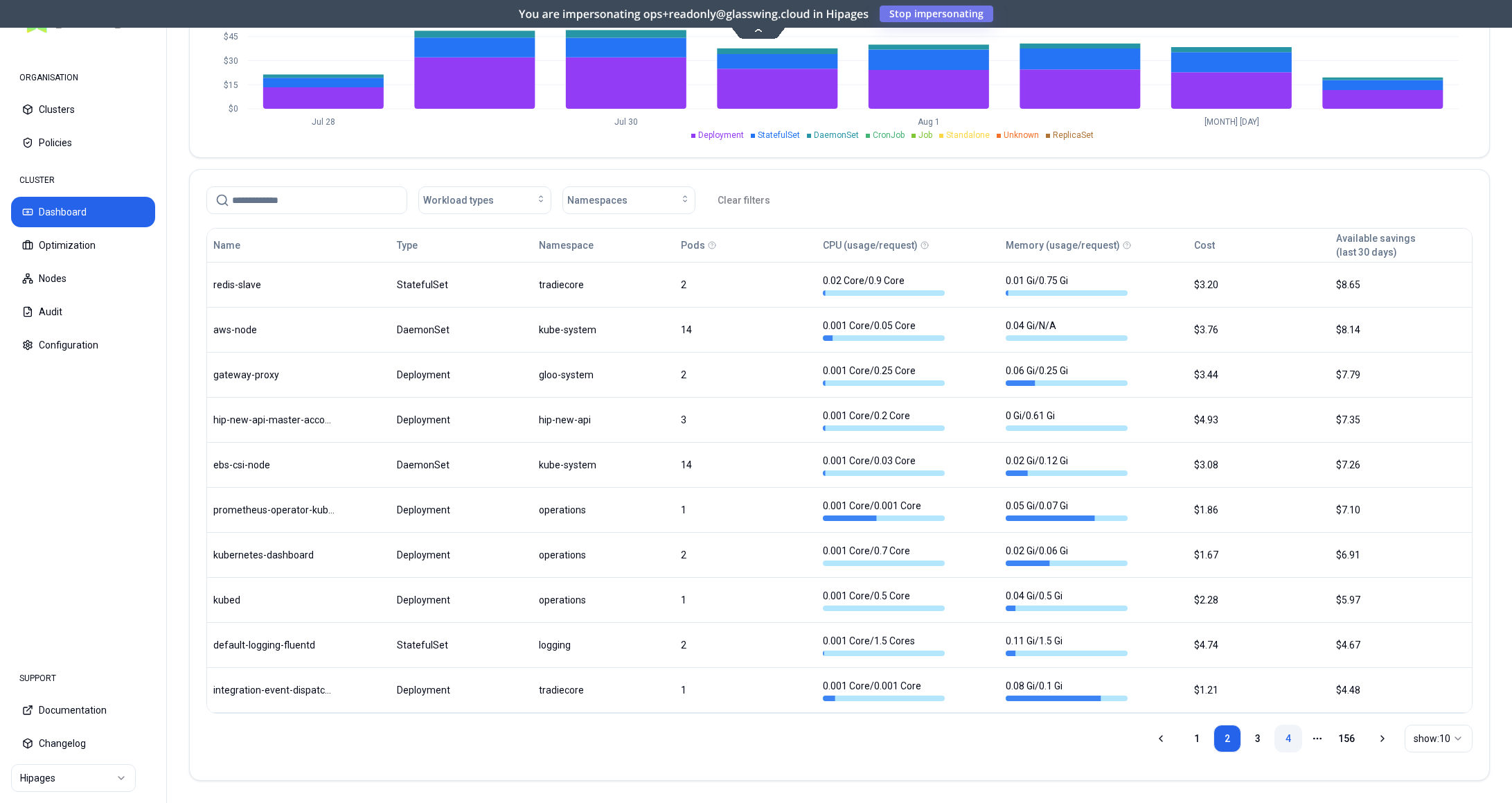 click on "4" at bounding box center (1288, 739) 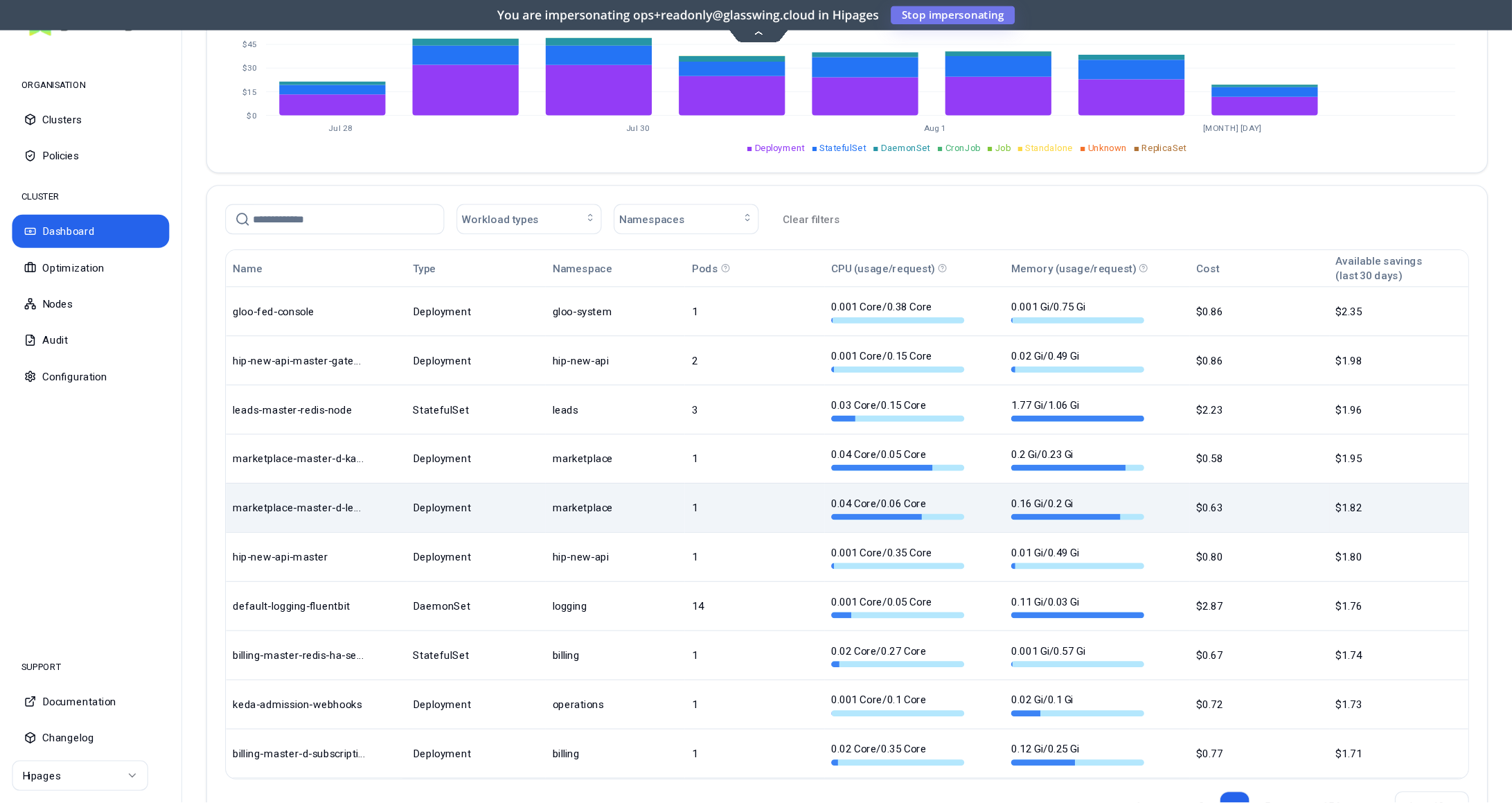 scroll, scrollTop: 601, scrollLeft: 0, axis: vertical 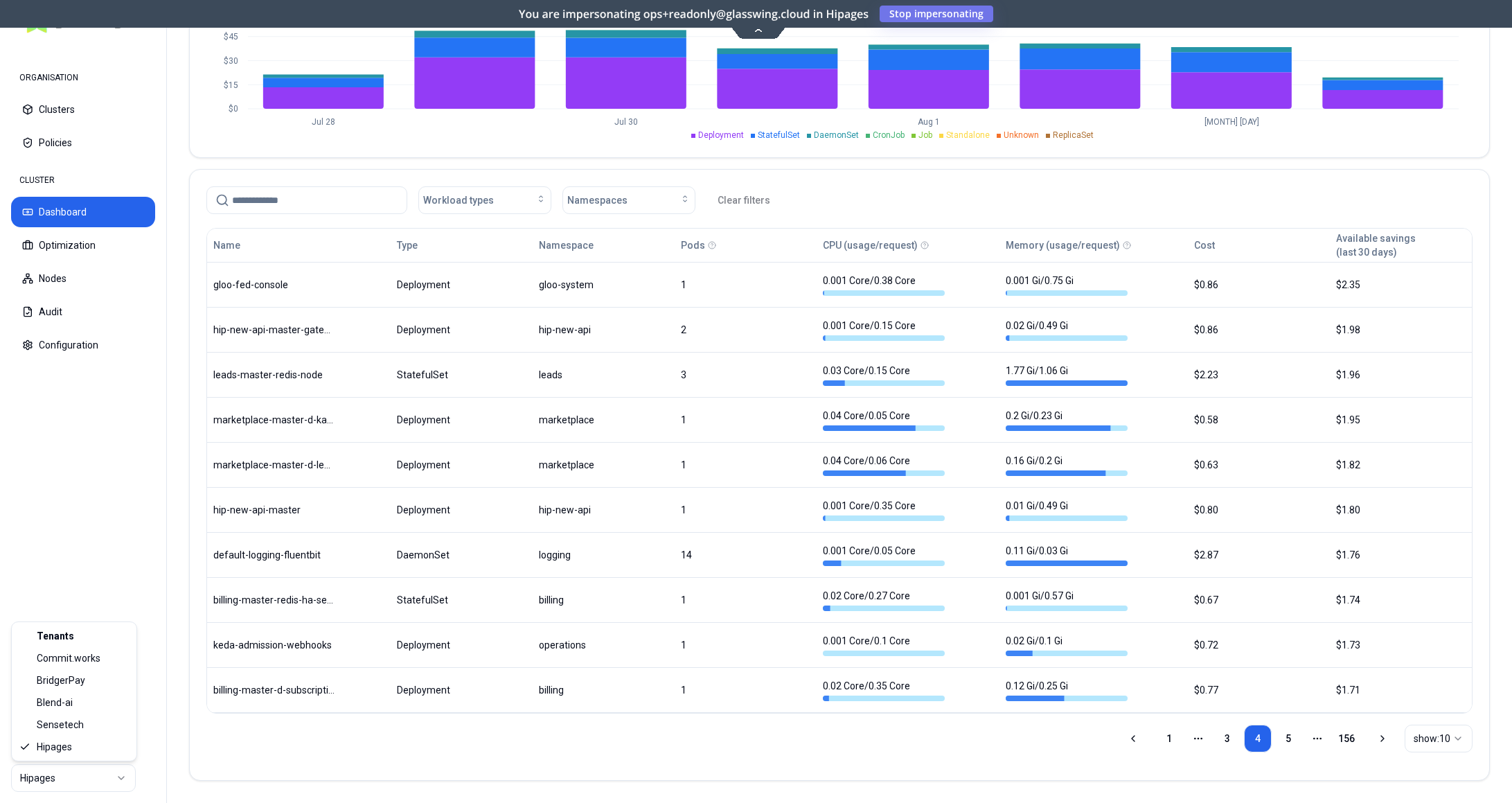 click on "ORGANISATION Clusters Policies CLUSTER Dashboard Optimization Nodes Audit Configuration SUPPORT Documentation Changelog Hipages Cluster hip-eks-staging Toggle theme ** ORGANISATION CLUSTER Dashboard Jul 28, 2025  -  Aug 04, 2025 GMT+10 Overview Cost analysis Namespaces Workloads Total workloads 763 Not available Workload cost per day $42.47 Not available Workload cost $297.29 Not available Available savings (last 30 days) $580.41 Not available Top expensive workloads 28th July 2025 - 4th August 2025 argocd-repo-server prometheus-prometheus-operator-kube-p-prometheus rabbitmq kubecost-cost-analyzer argocd-application-controller $33.24 $16.13 $14.83 $13.58 $13.57 Top scaled workloads 28th July 2025 - 4th August 2025 hip-new-api-master-accounts-api aws-node default-logging-fluentbit ebs-csi-node eks-pod-identity-agent 106 25 25 25 25 Cost by workload type 28th July 2025 - 4th August 2025 $0 $15 $30 $45 $60 Jul 28 Jul 30 Aug 1 Aug 3 Deployment StatefulSet DaemonSet CronJob Job Standalone Unknown ReplicaSet Name 1" at bounding box center [756, 401] 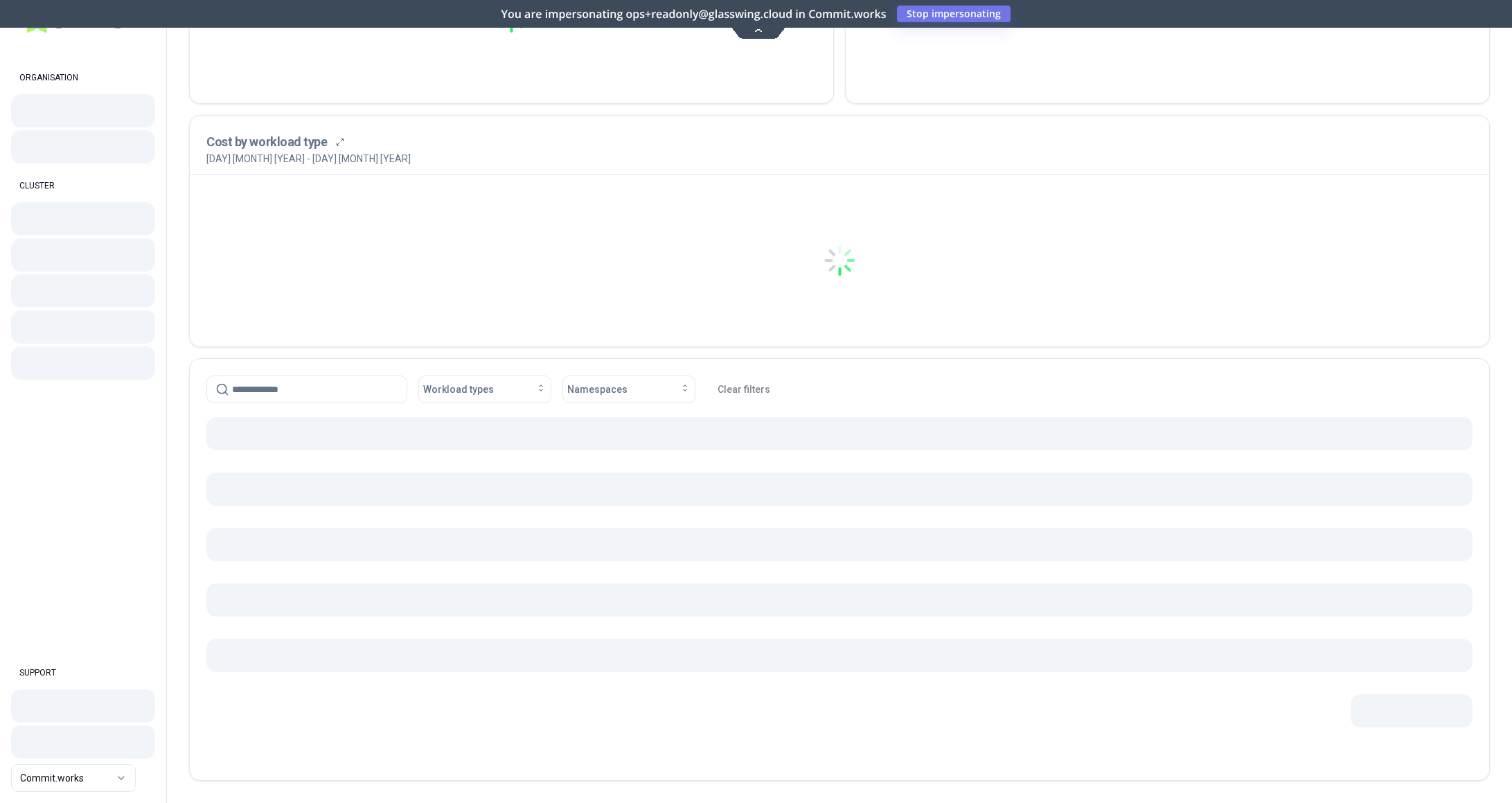 scroll, scrollTop: 0, scrollLeft: 0, axis: both 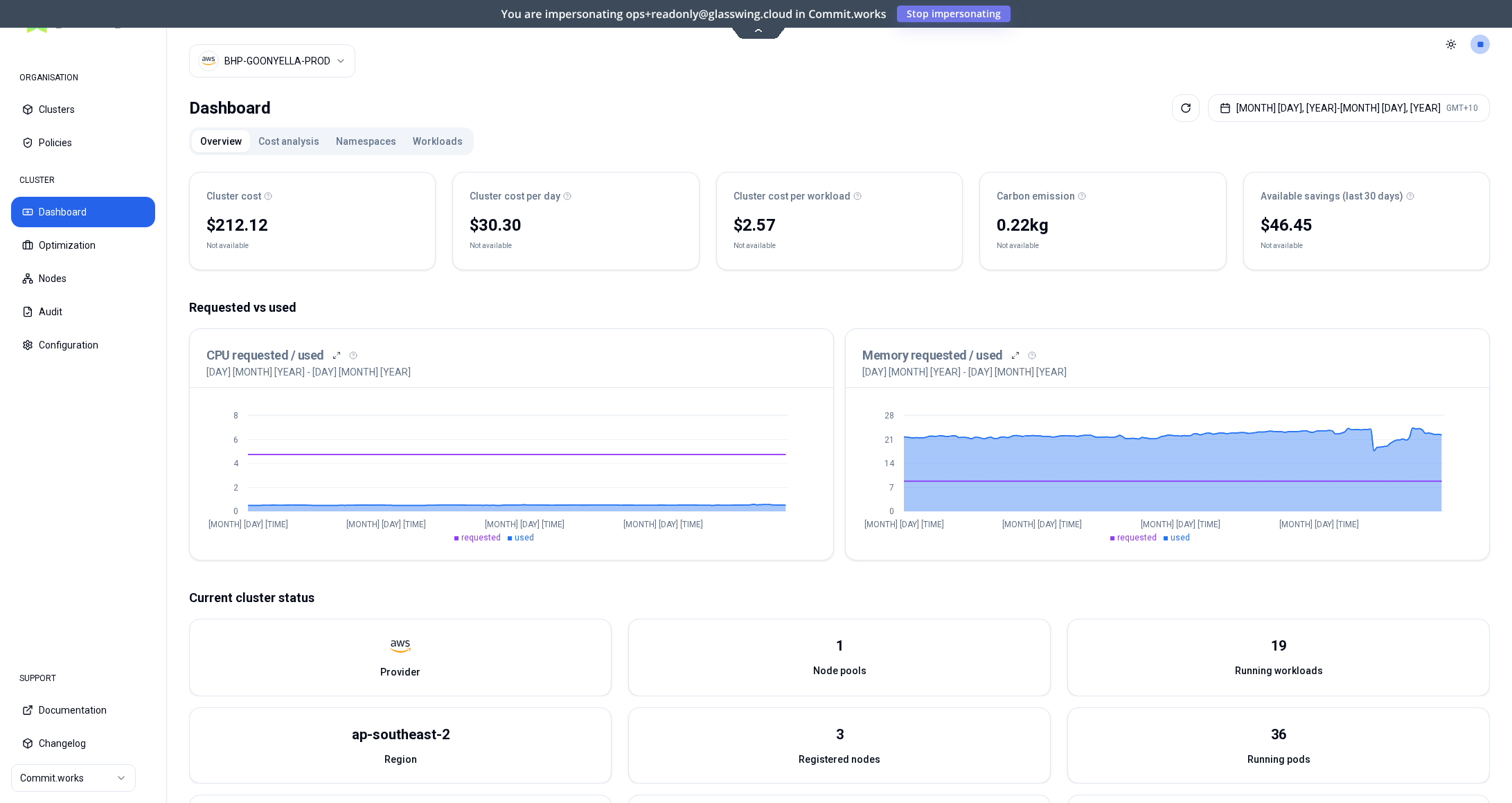 click on "Workloads" at bounding box center [438, 141] 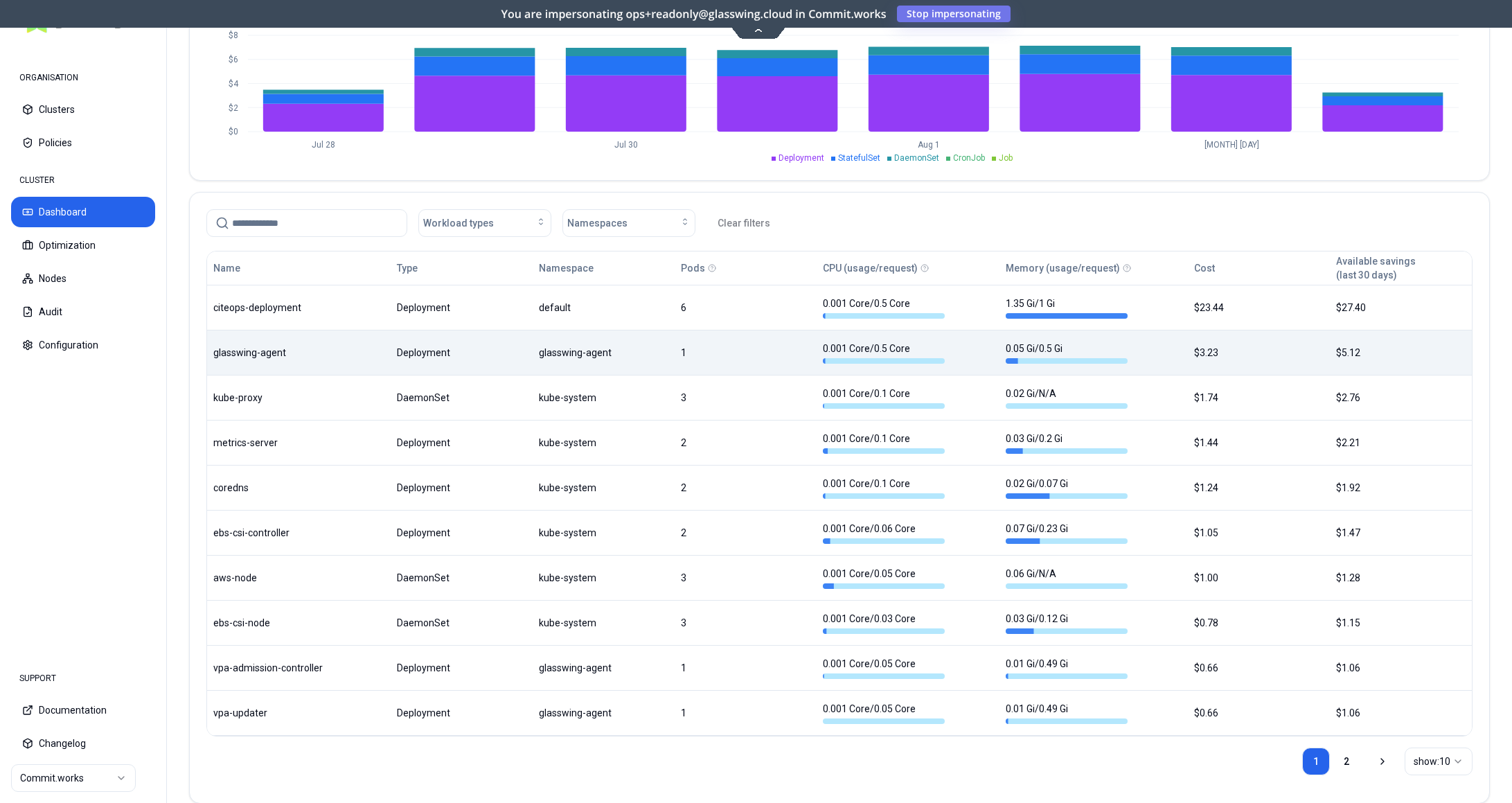scroll, scrollTop: 601, scrollLeft: 0, axis: vertical 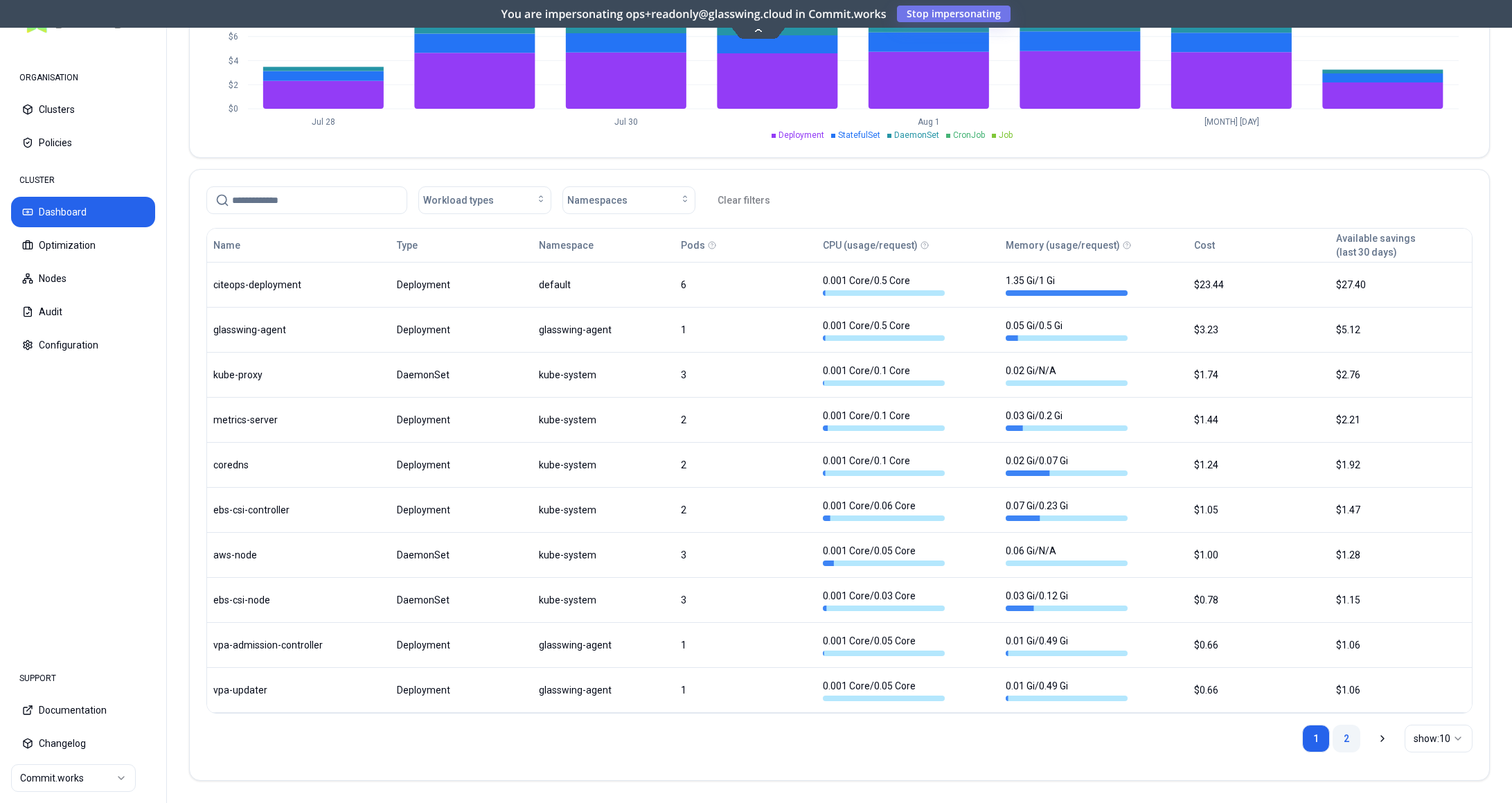 click on "2" at bounding box center [1346, 739] 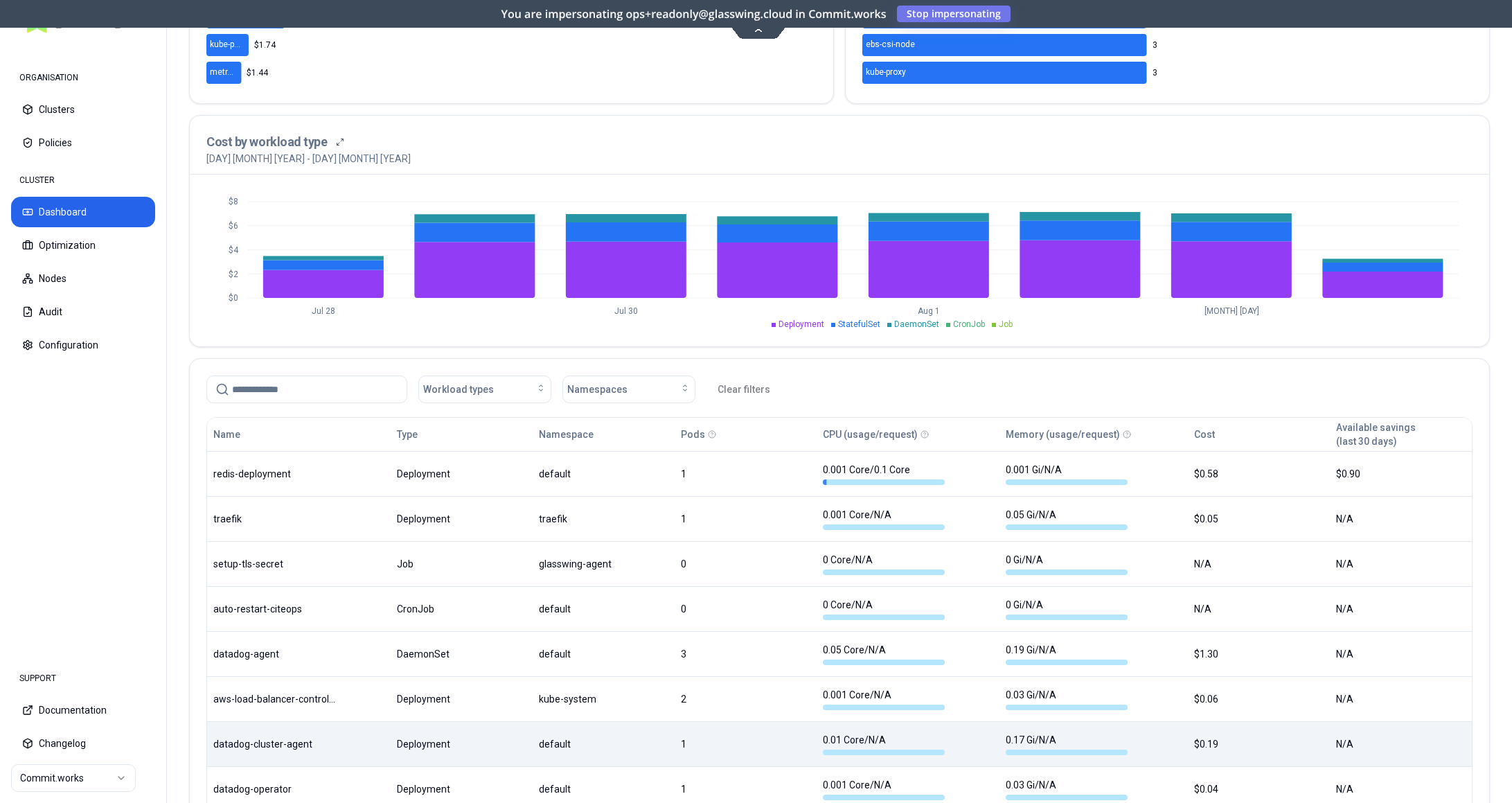scroll, scrollTop: 556, scrollLeft: 0, axis: vertical 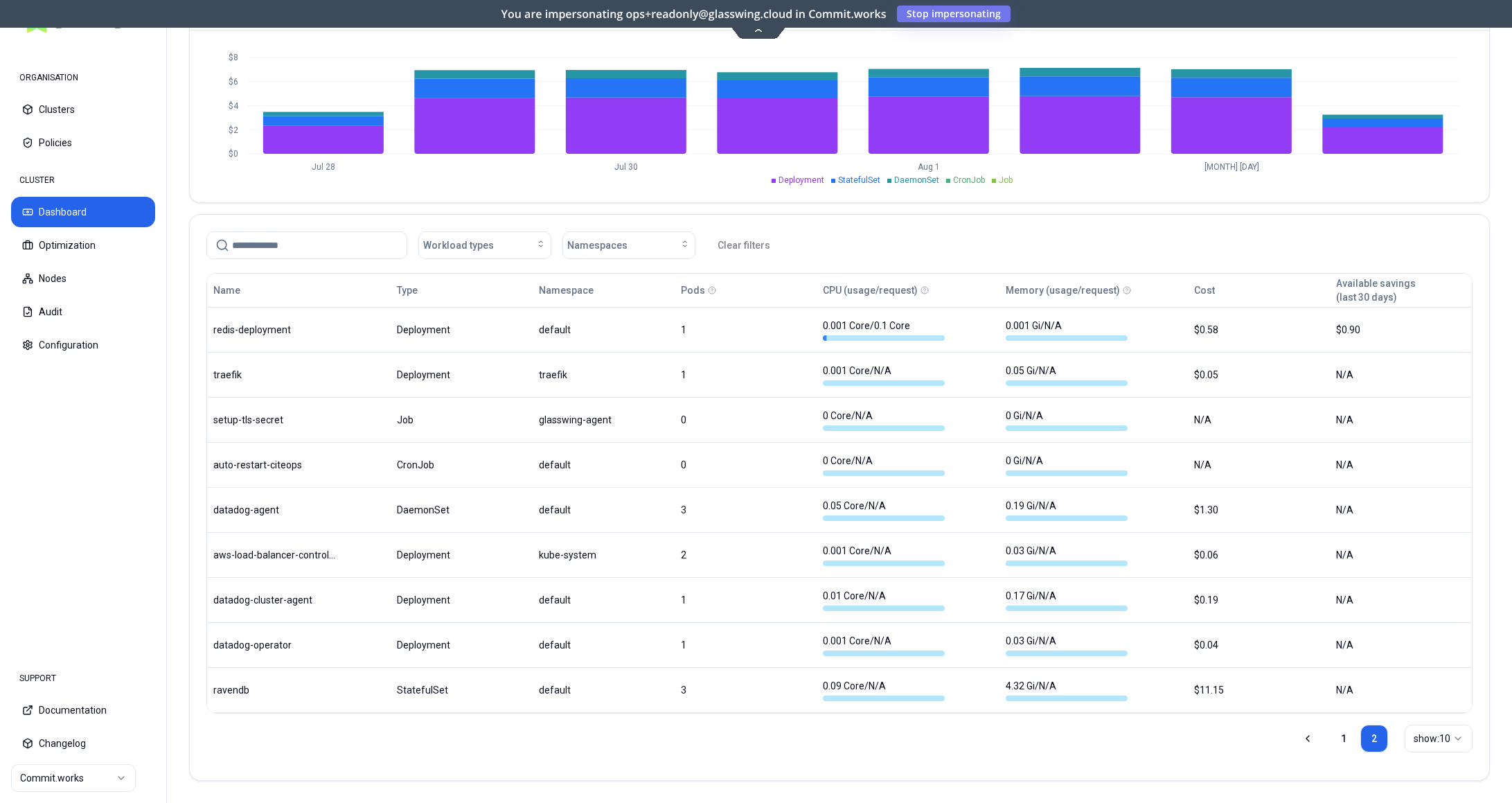 click on "ORGANISATION Clusters Policies CLUSTER Dashboard Optimization Nodes Audit Configuration SUPPORT Documentation Changelog Commit.works Cluster BHP-GOONYELLA-PROD Toggle theme ** ORGANISATION CLUSTER Dashboard Jul 28, 2025  -  Aug 04, 2025 GMT+10 Overview Cost analysis Namespaces Workloads Total workloads 19 Not available Workload cost per day $6.99 Not available Workload cost $48.91 Not available Available savings (last 30 days) $46.45 Not available Top expensive workloads 28th July 2025 - 4th August 2025 citeops-deployment ravendb glasswing-agent kube-p... metr... $23.44 $11.15 $3.23 $1.74 $1.44 Top scaled workloads 28th July 2025 - 4th August 2025 citeops-deployment aws-node datadog-agent ebs-csi-node kube-proxy 6 3 3 3 3 Cost by workload type 28th July 2025 - 4th August 2025 $0 $2 $4 $6 $8 Jul 28 Jul 30 Aug 1 Aug 3 Deployment StatefulSet DaemonSet CronJob Job Workload types Namespaces Clear filters Name Type Namespace Pods CPU (usage/request) Memory (usage/request) Cost Available savings (last 30 days) 1  /" at bounding box center [756, 401] 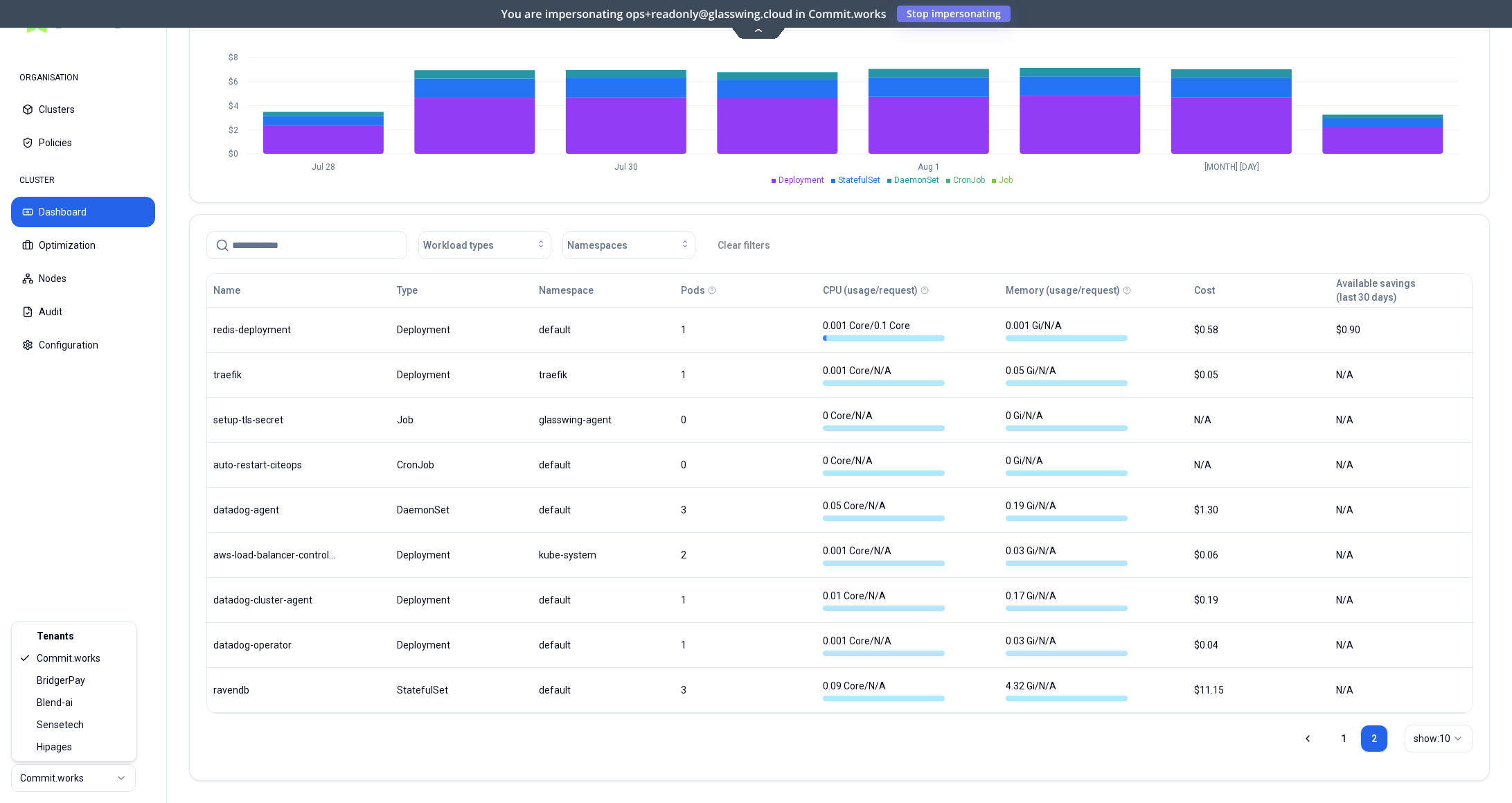 scroll, scrollTop: 556, scrollLeft: 0, axis: vertical 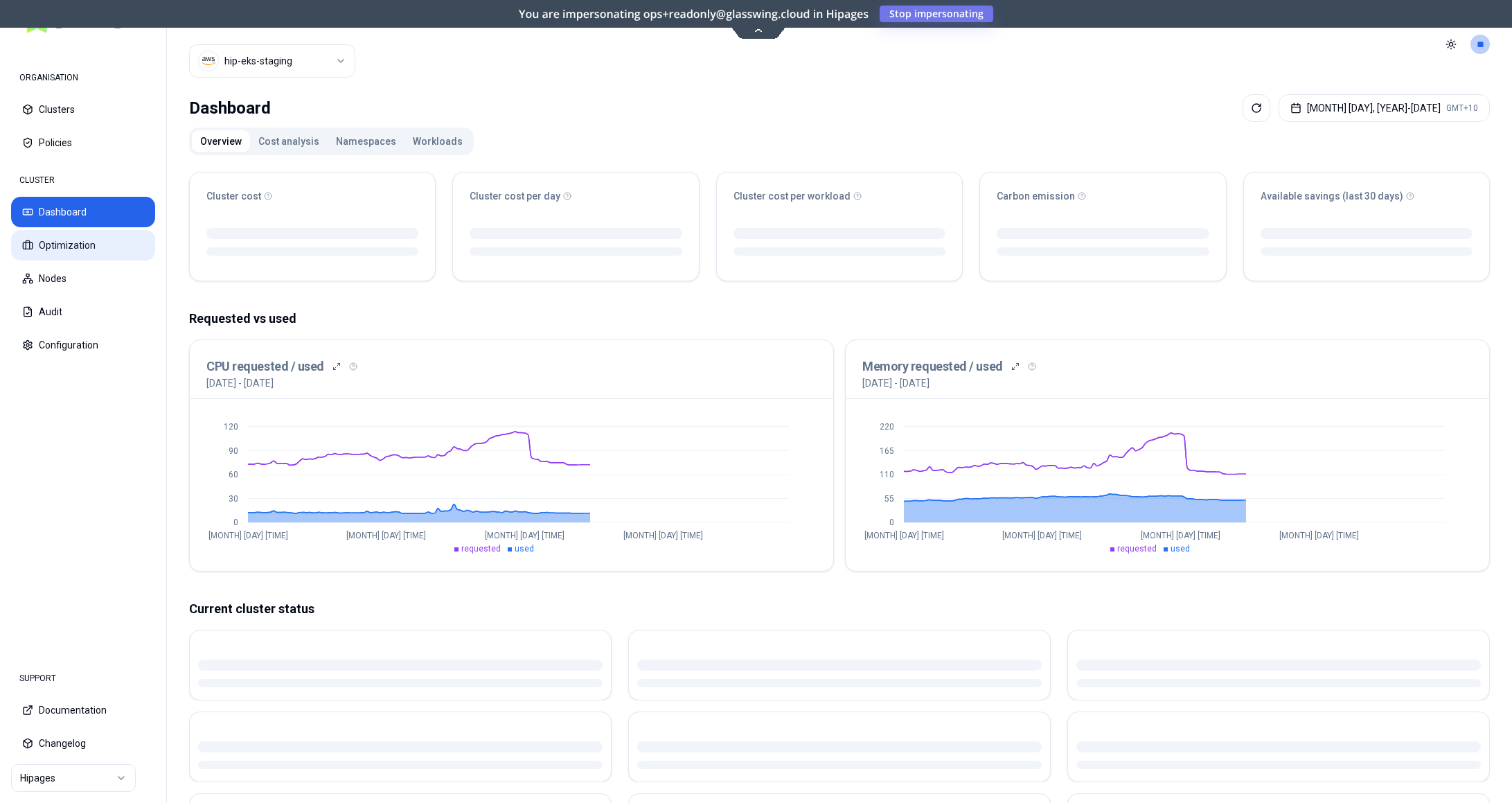 click on "Optimization" at bounding box center [83, 245] 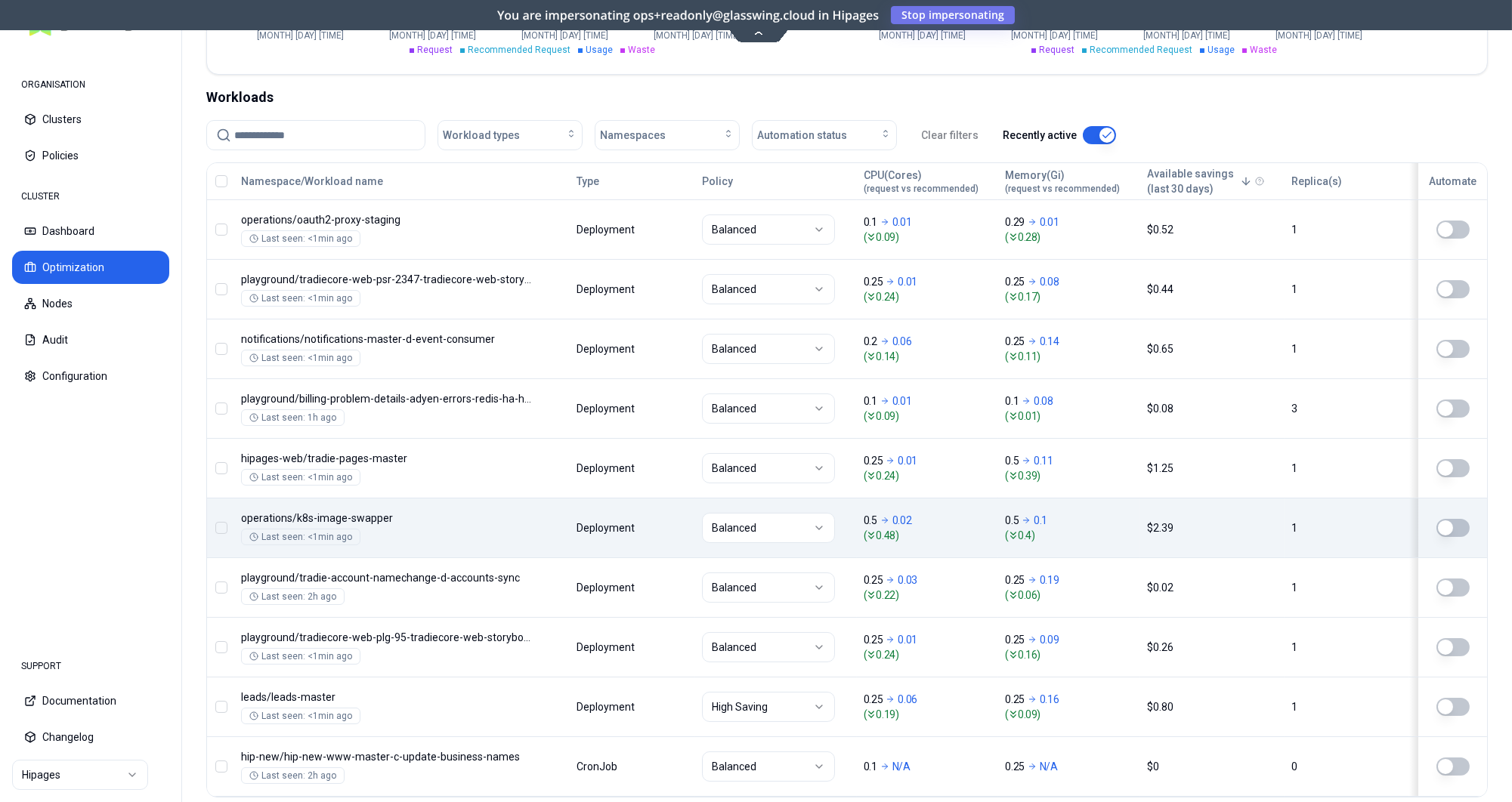 scroll, scrollTop: 557, scrollLeft: 0, axis: vertical 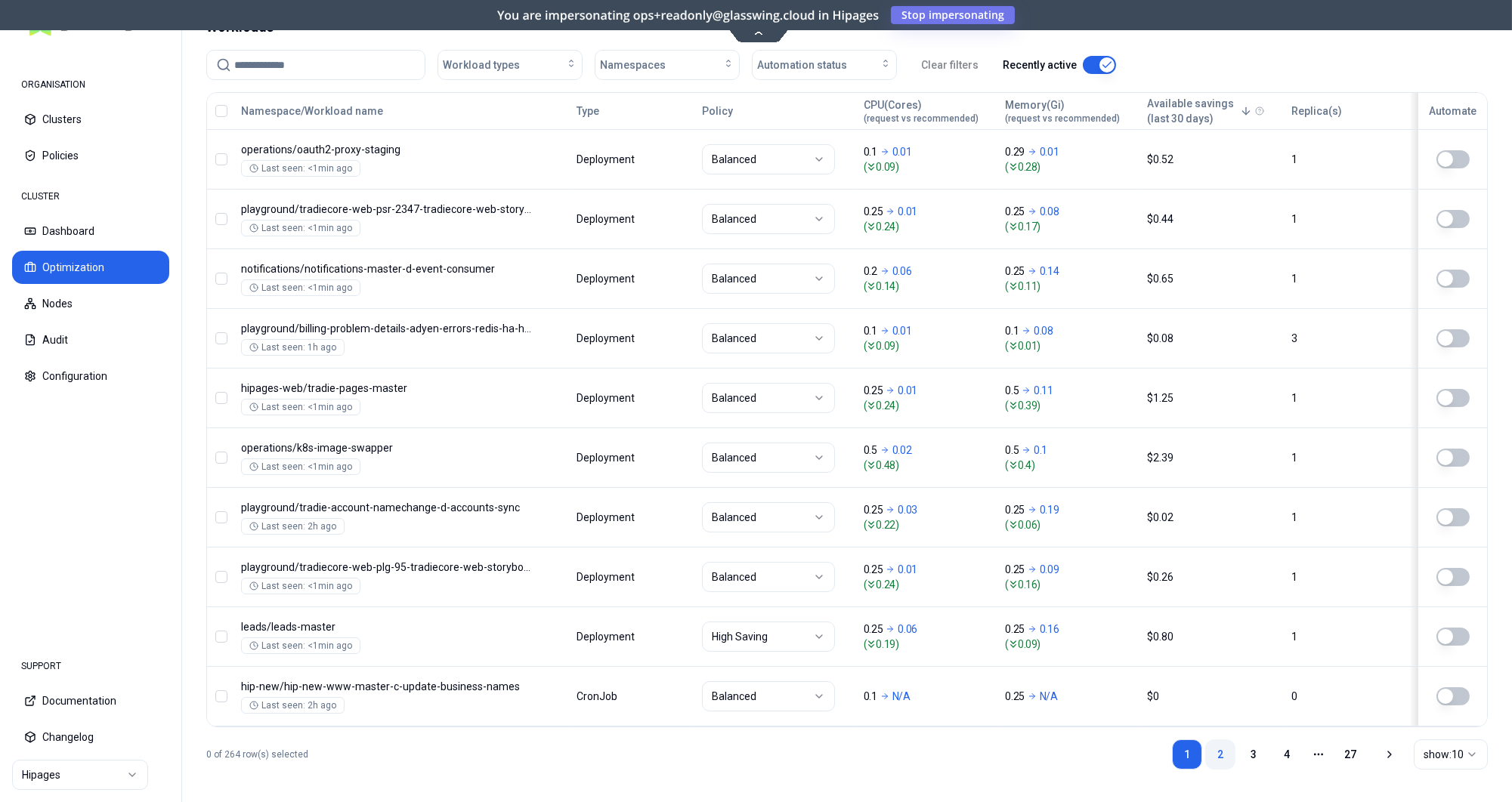 click on "2" at bounding box center (1220, 754) 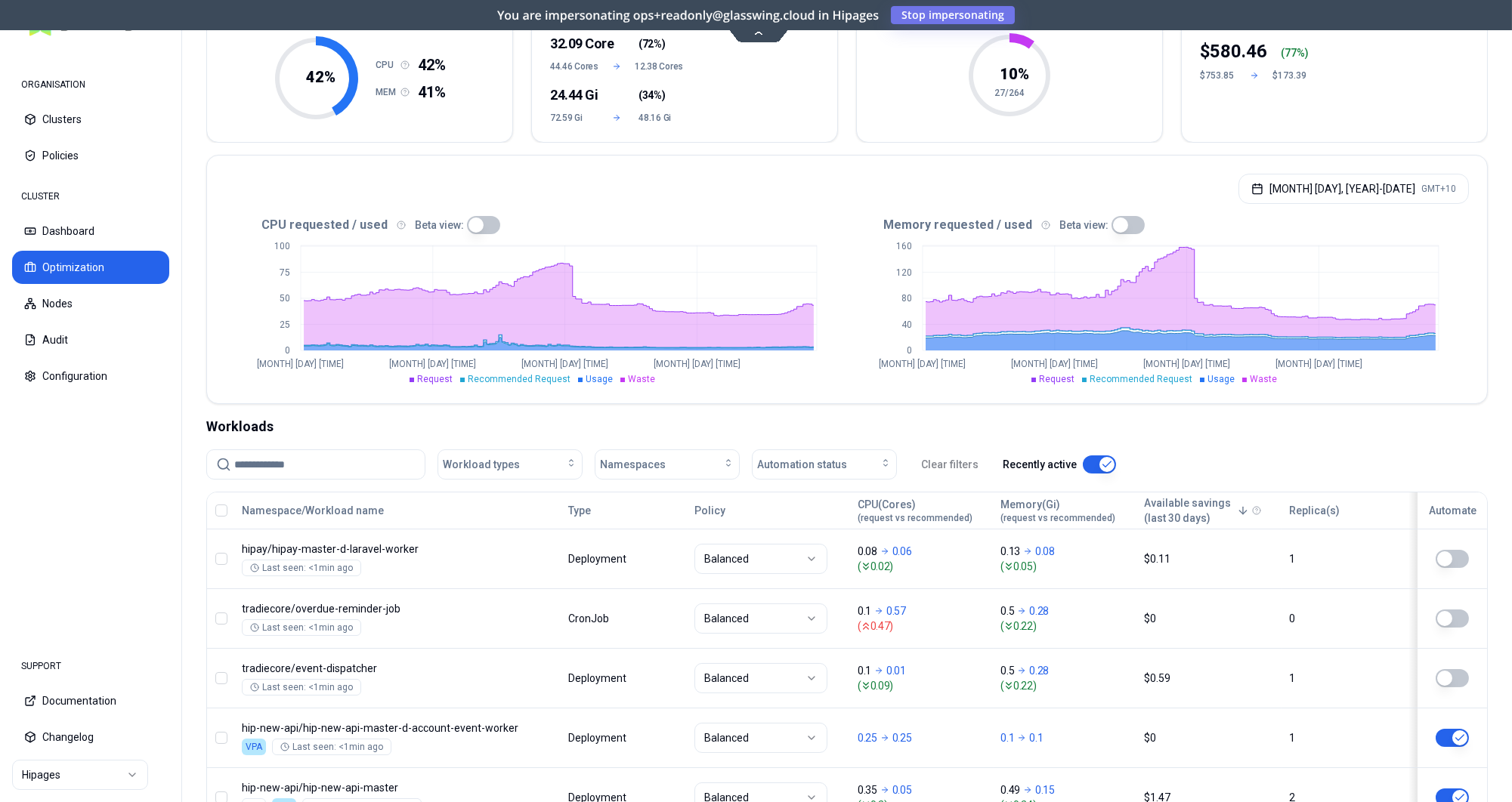 scroll, scrollTop: 557, scrollLeft: 0, axis: vertical 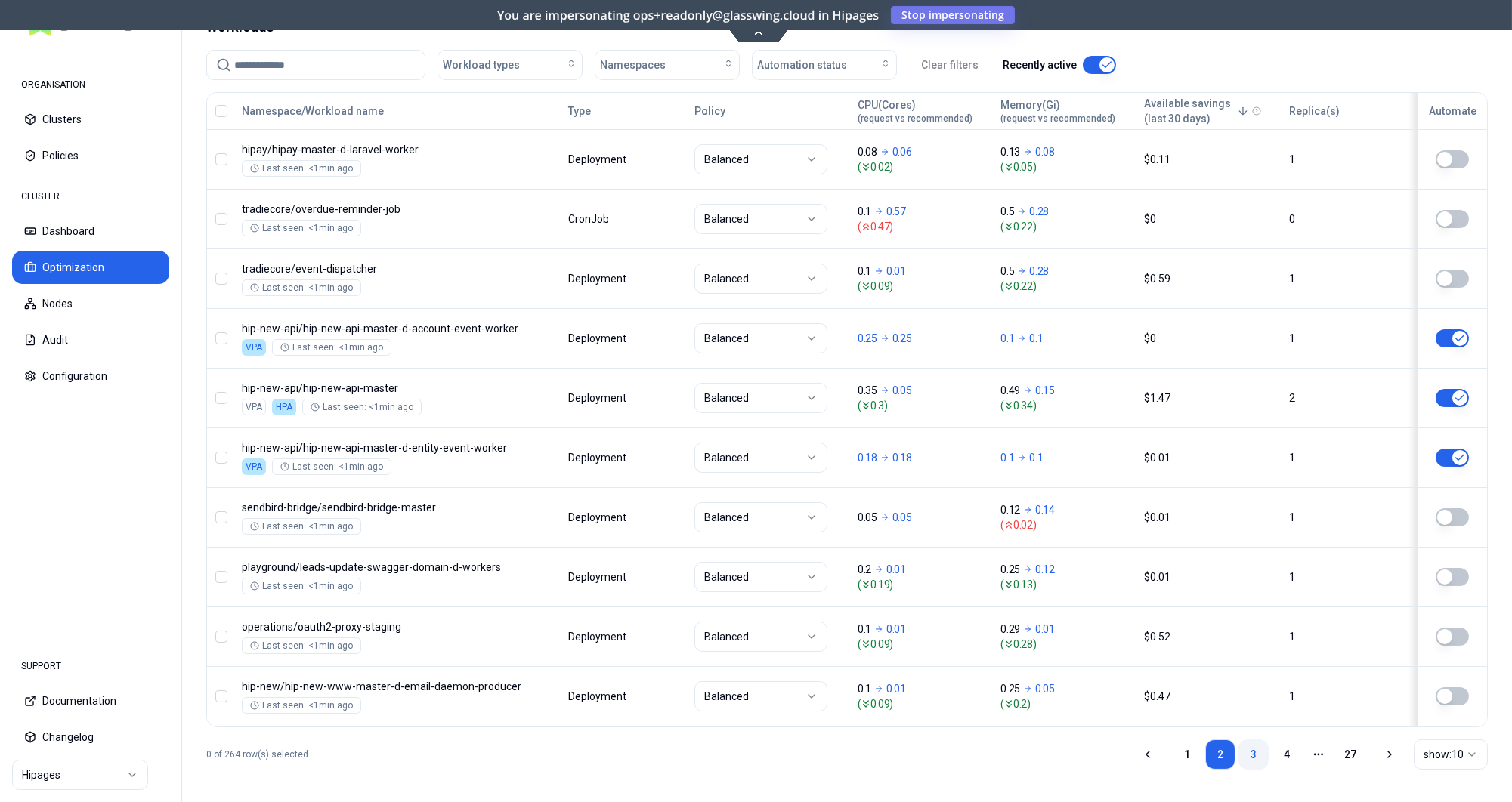 click on "3" at bounding box center [1254, 754] 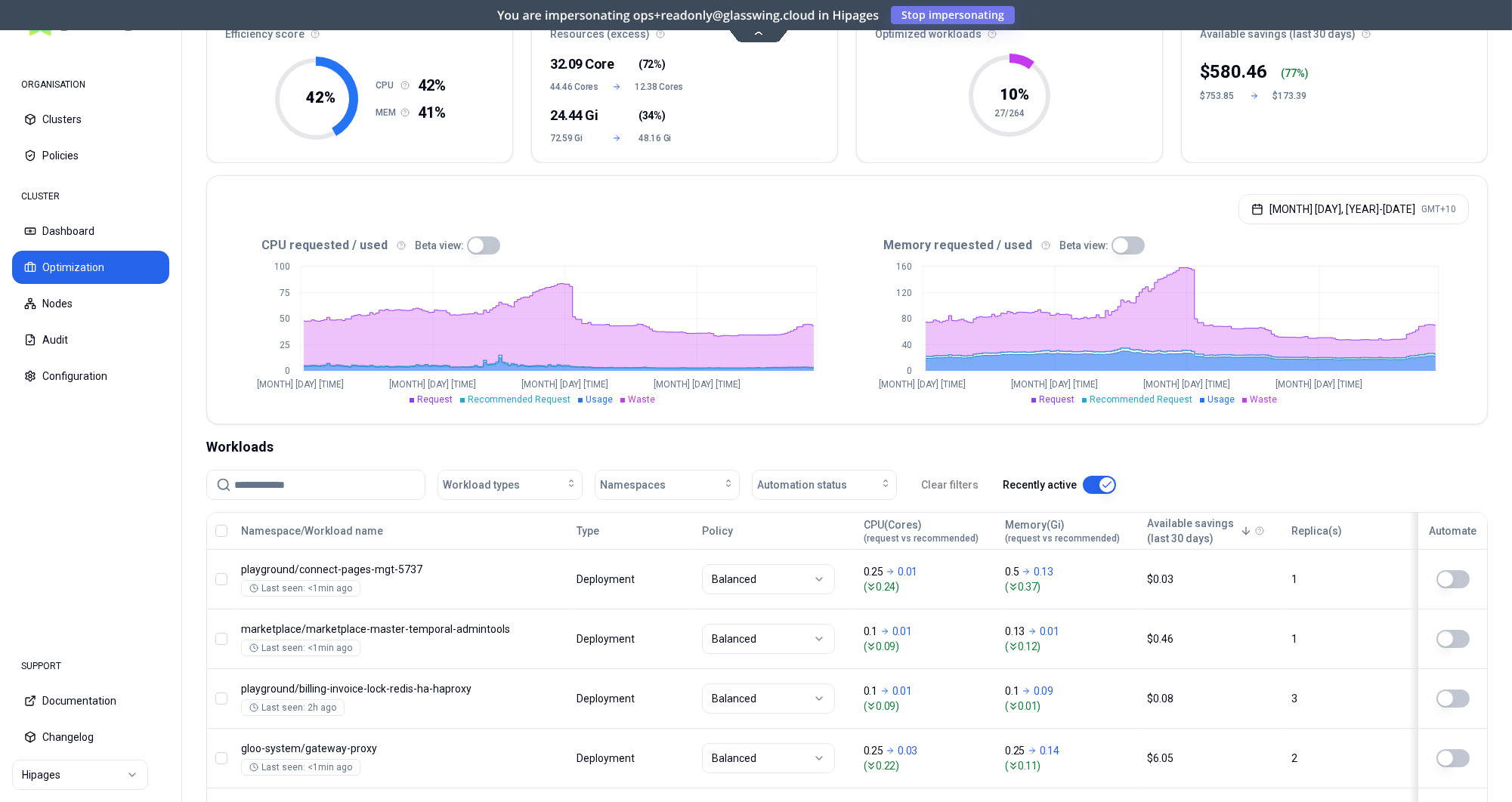 scroll, scrollTop: 128, scrollLeft: 0, axis: vertical 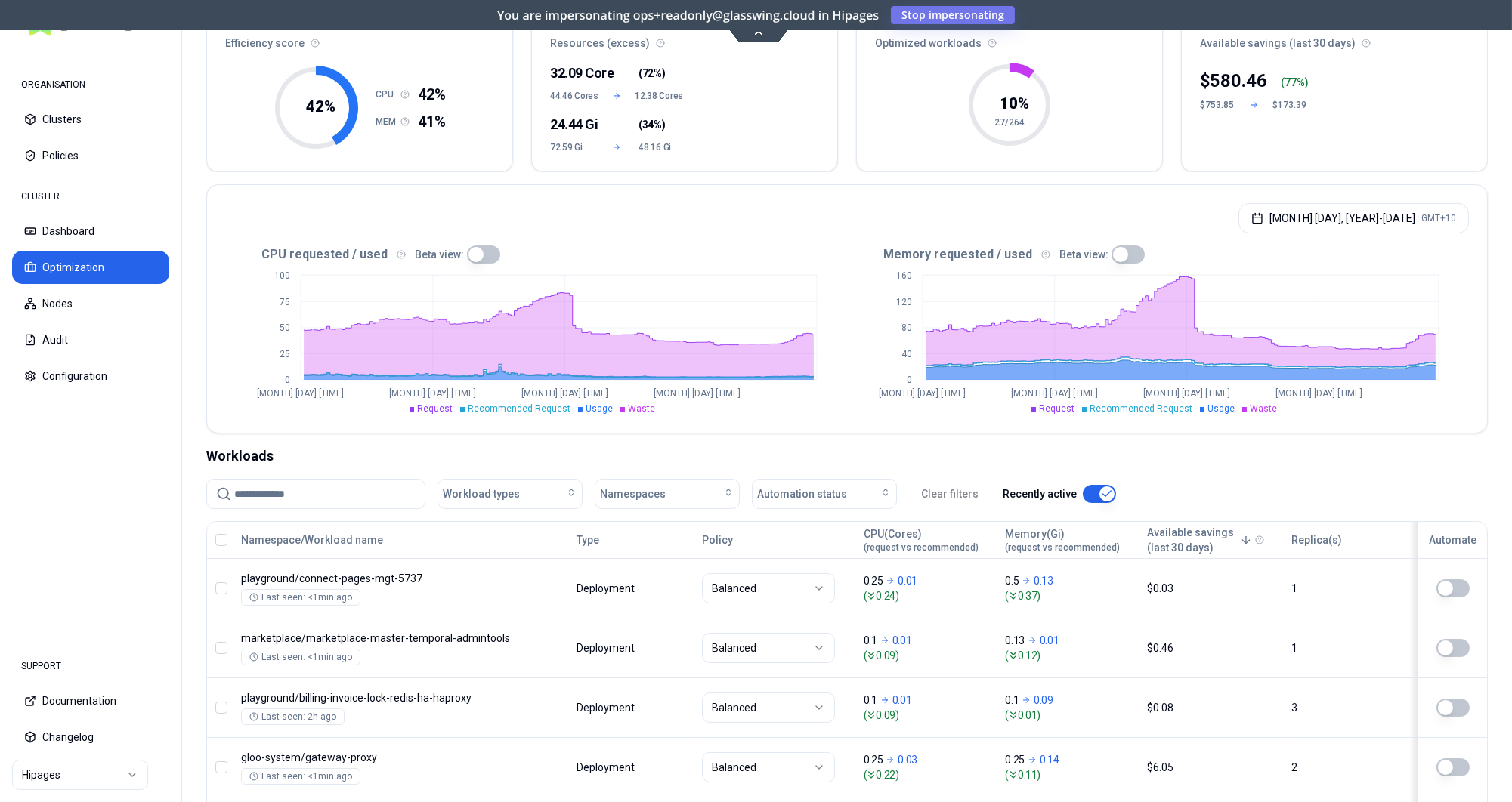 click at bounding box center (484, 254) 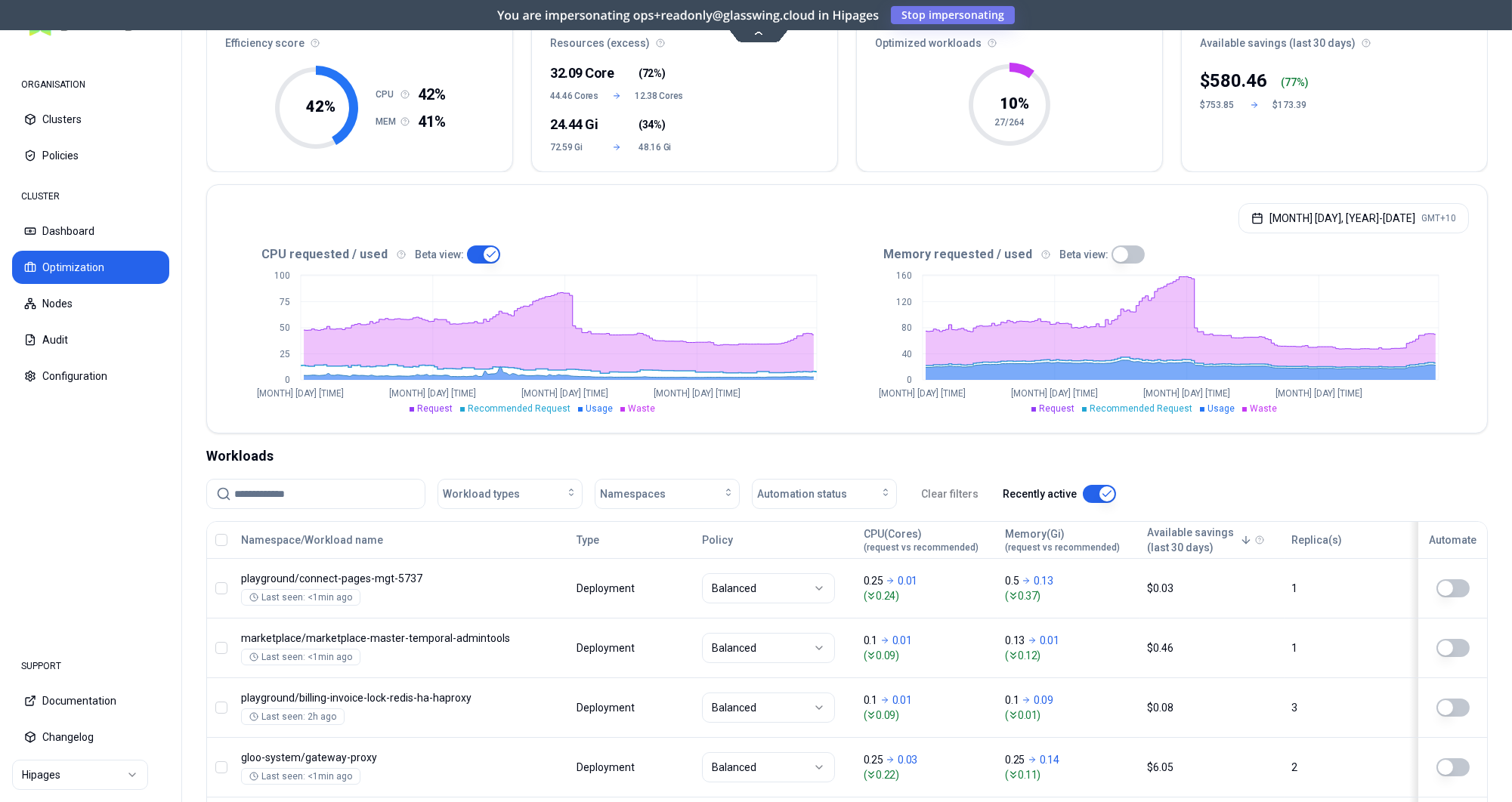 click at bounding box center [484, 254] 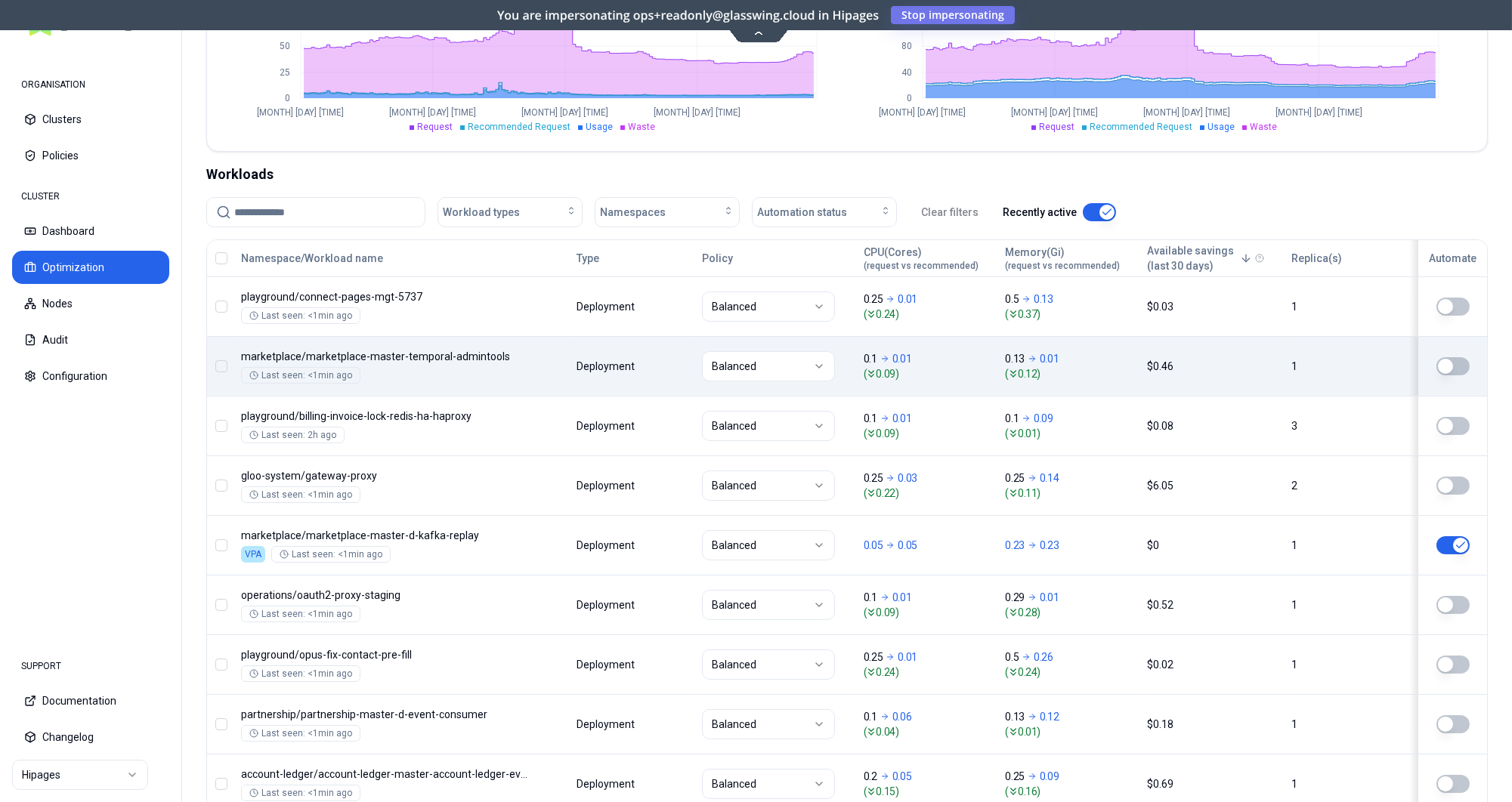 scroll, scrollTop: 125, scrollLeft: 0, axis: vertical 